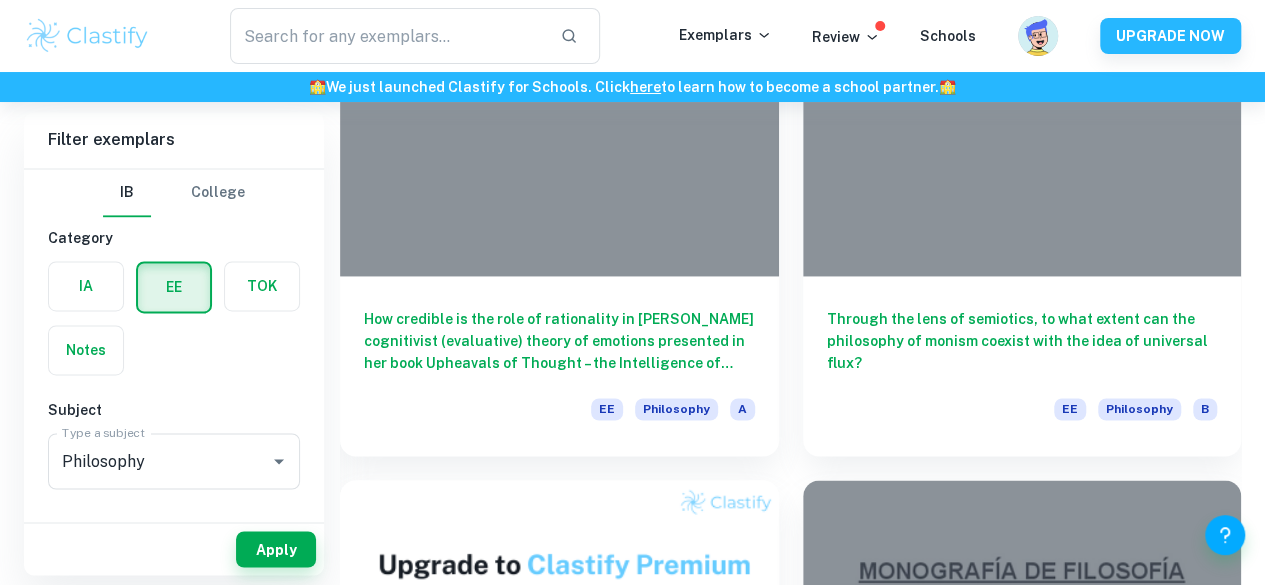 scroll, scrollTop: 1373, scrollLeft: 0, axis: vertical 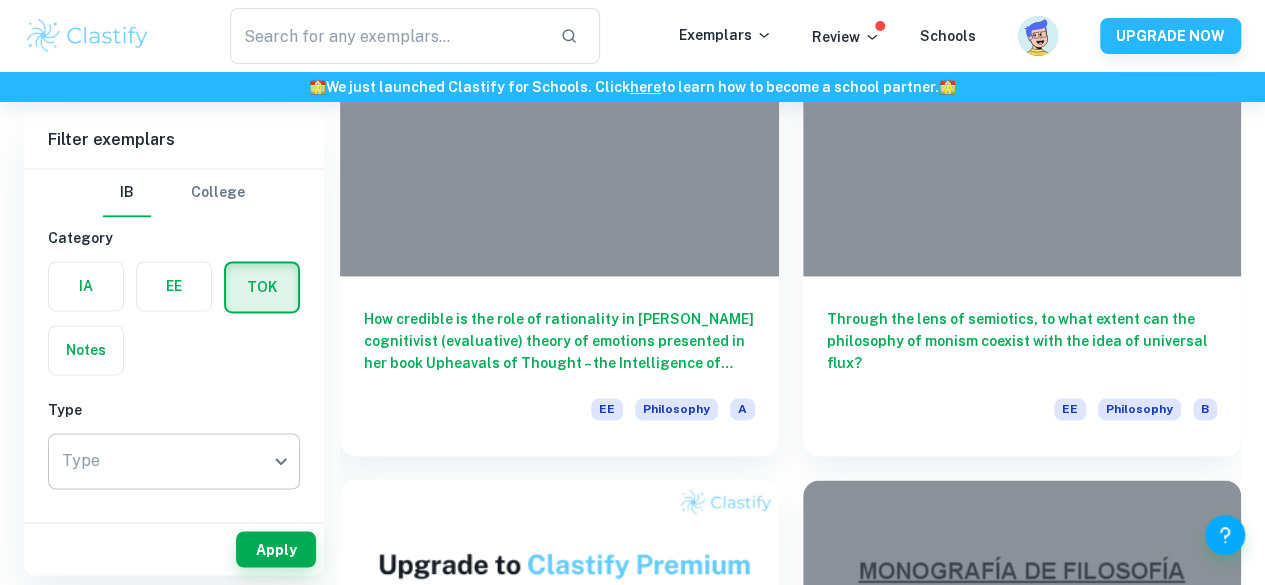 click on "We value your privacy We use cookies to enhance your browsing experience, serve personalised ads or content, and analyse our traffic. By clicking "Accept All", you consent to our use of cookies.   Cookie Policy Customise   Reject All   Accept All   Customise Consent Preferences   We use cookies to help you navigate efficiently and perform certain functions. You will find detailed information about all cookies under each consent category below. The cookies that are categorised as "Necessary" are stored on your browser as they are essential for enabling the basic functionalities of the site. ...  Show more For more information on how Google's third-party cookies operate and handle your data, see:   Google Privacy Policy Necessary Always Active Necessary cookies are required to enable the basic features of this site, such as providing secure log-in or adjusting your consent preferences. These cookies do not store any personally identifiable data. Functional Analytics Performance Advertisement Uncategorised" at bounding box center [632, -979] 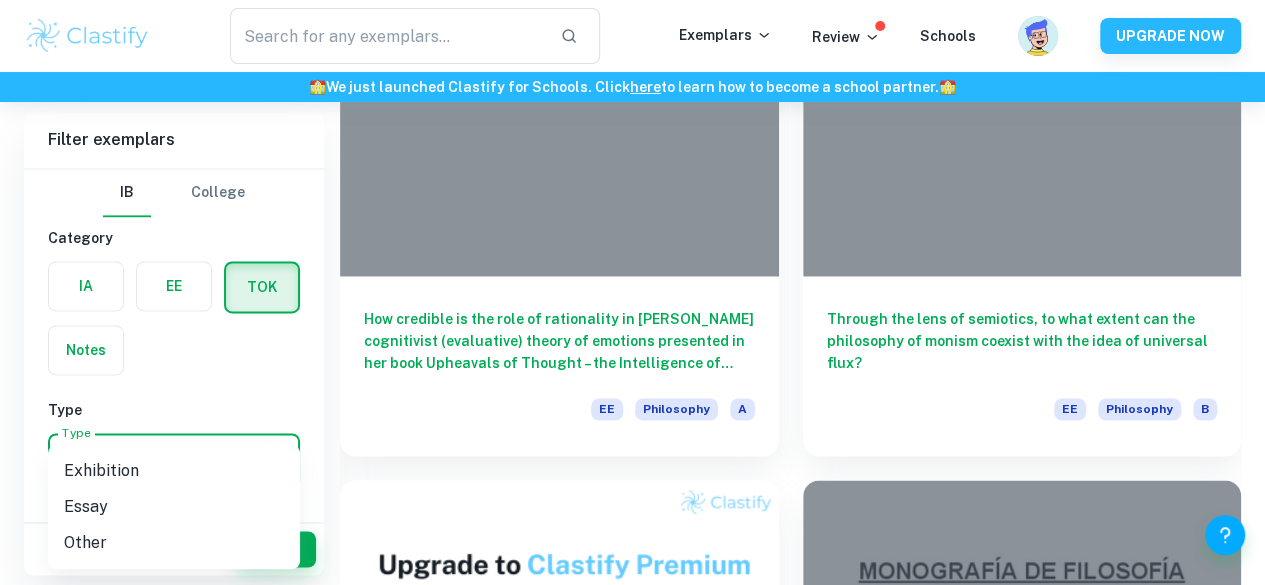 click on "Exhibition" at bounding box center [174, 471] 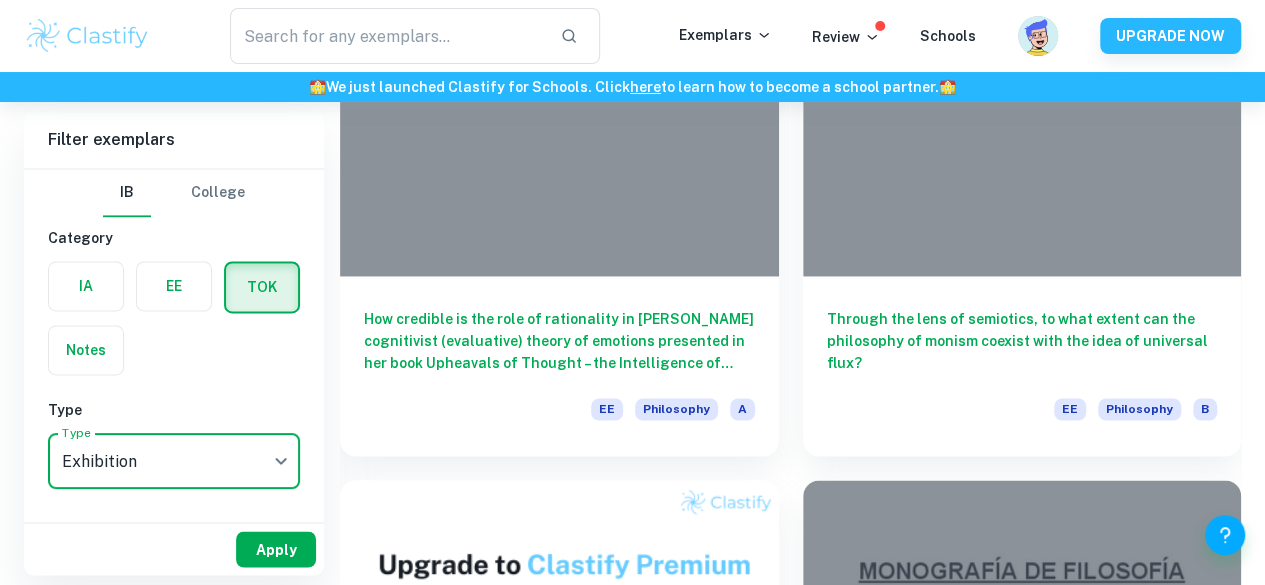 click on "Apply" at bounding box center (276, 549) 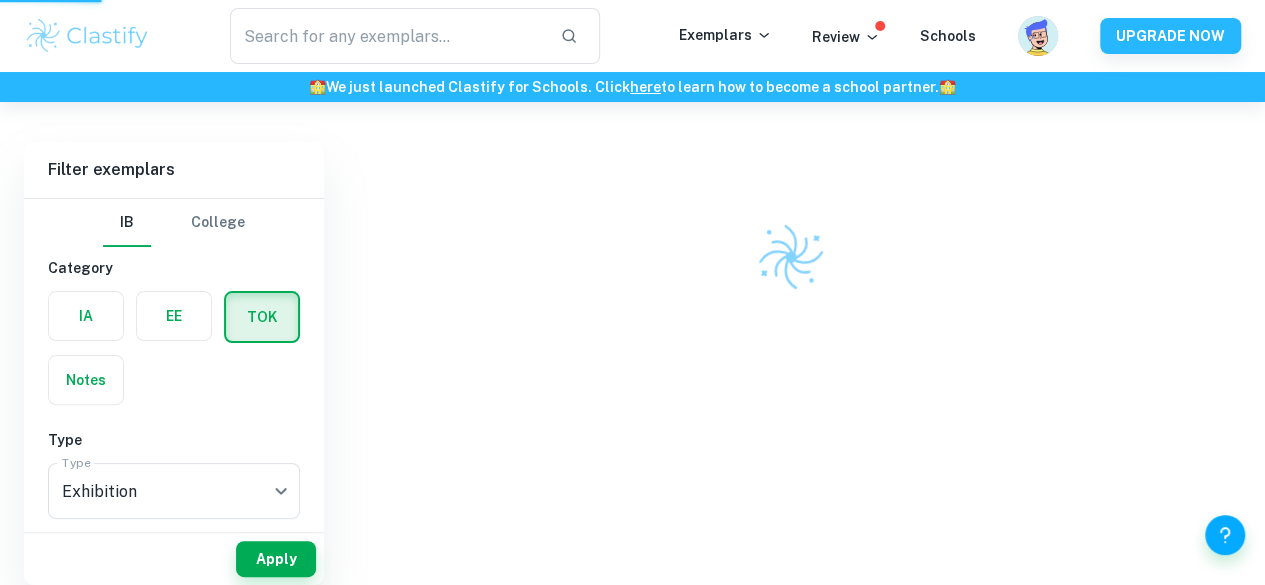 scroll, scrollTop: 0, scrollLeft: 0, axis: both 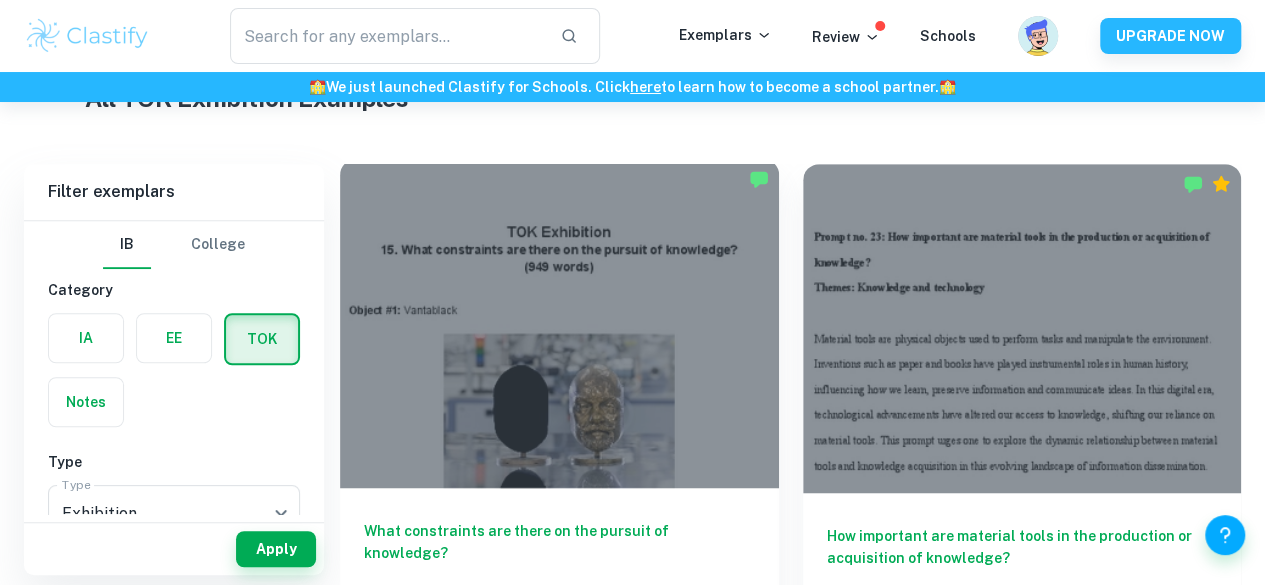 click at bounding box center [559, 323] 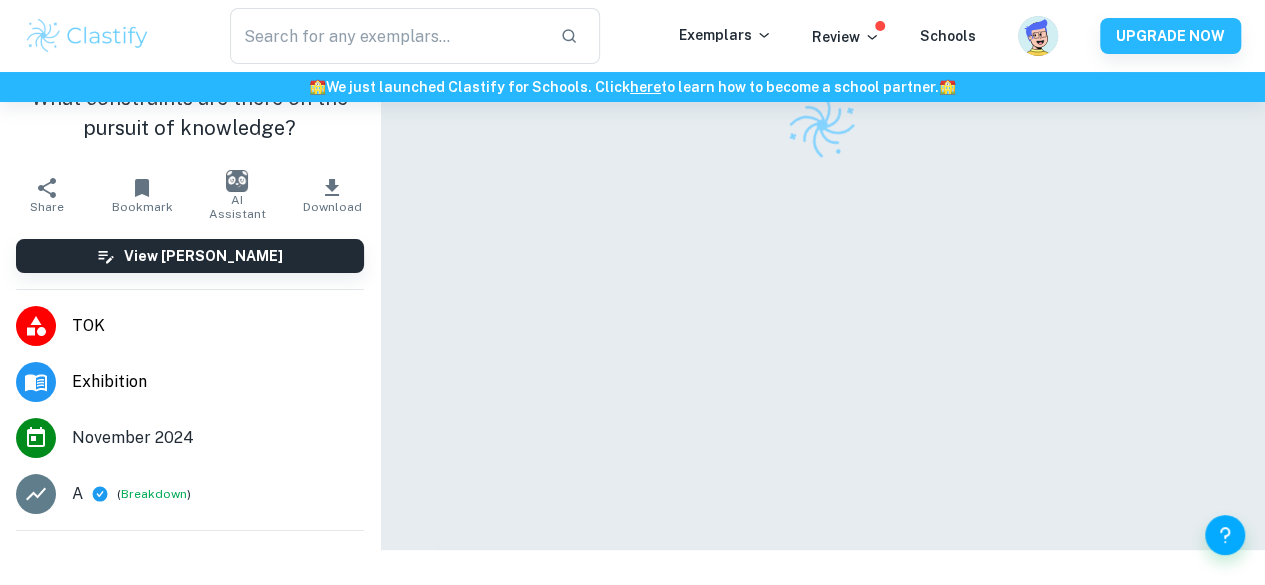 scroll, scrollTop: 0, scrollLeft: 0, axis: both 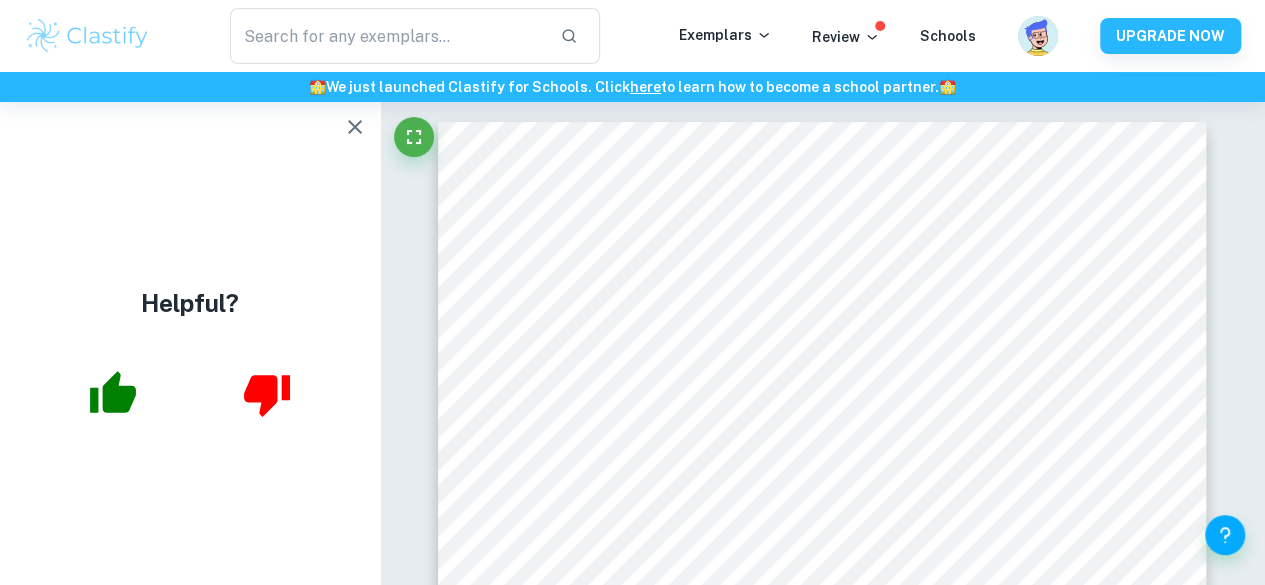 click 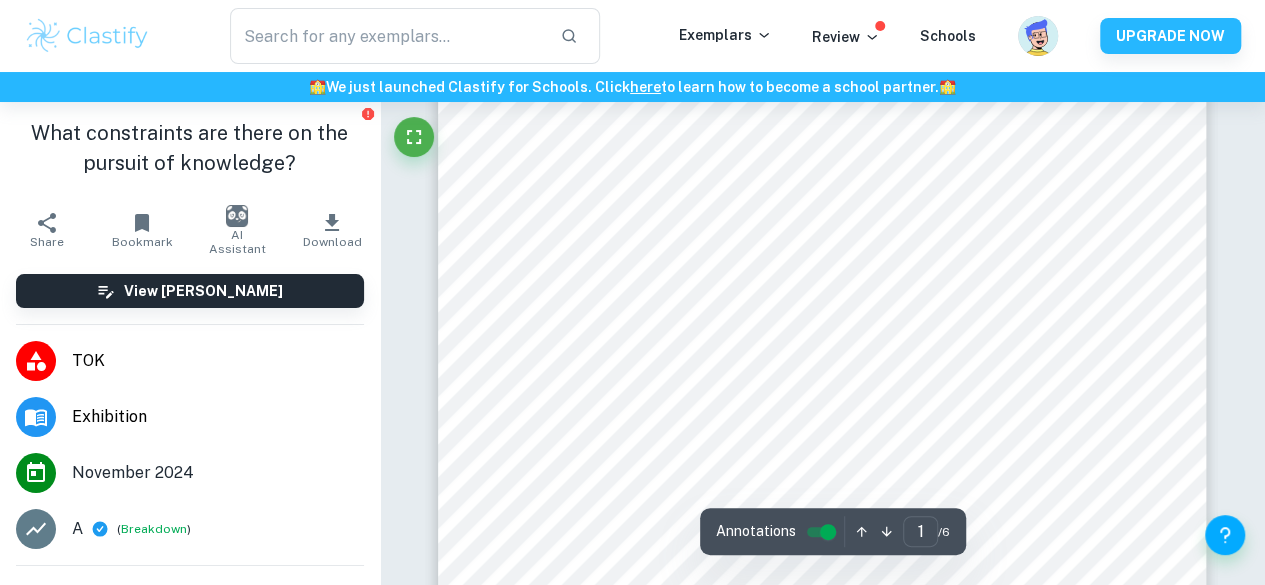 scroll, scrollTop: 287, scrollLeft: 0, axis: vertical 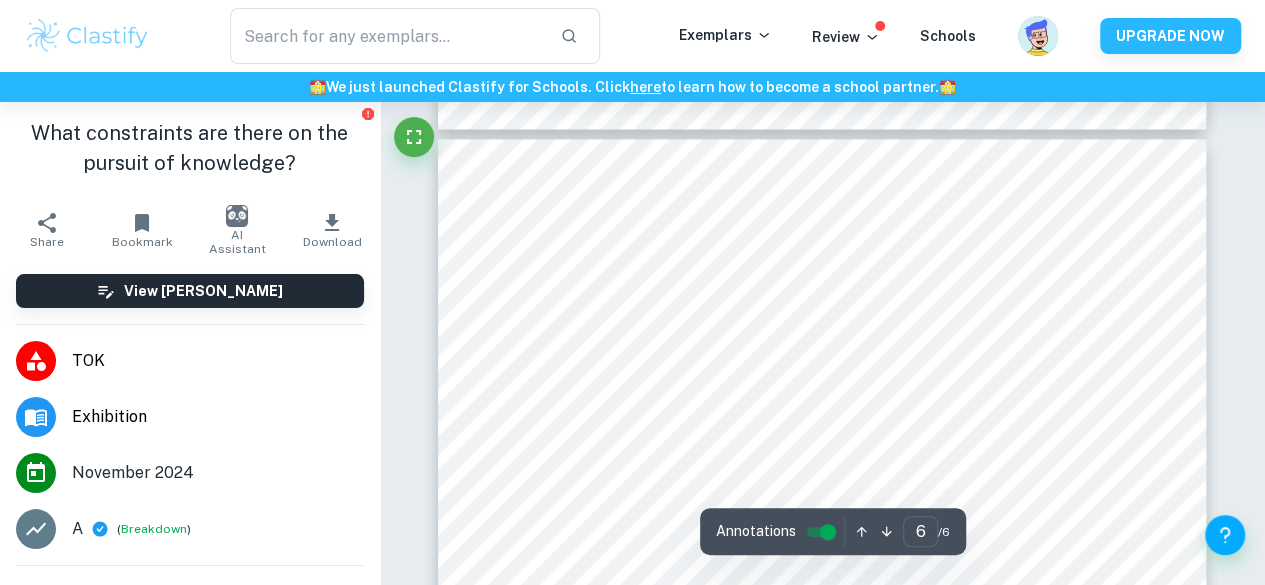 type on "5" 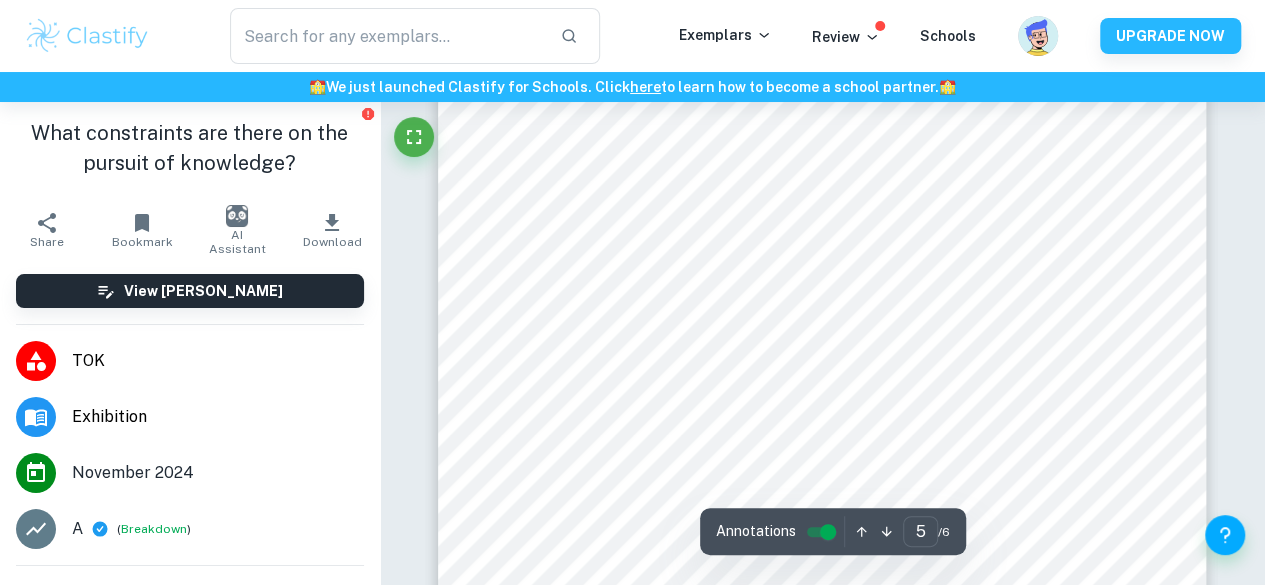 scroll, scrollTop: 4269, scrollLeft: 0, axis: vertical 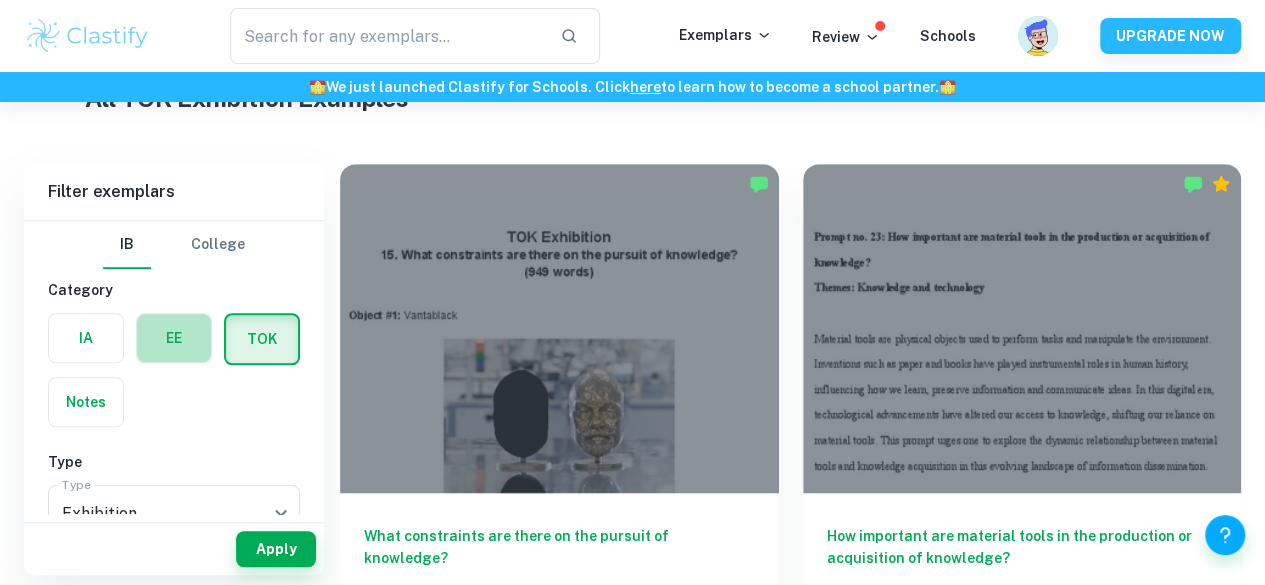 click at bounding box center [174, 338] 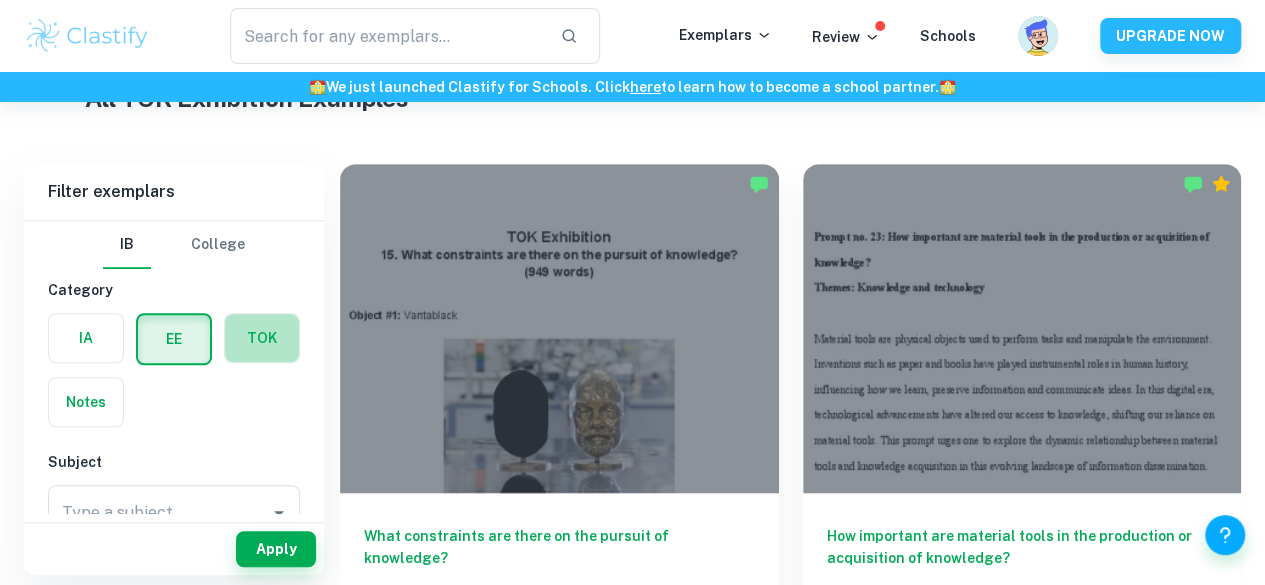click at bounding box center [262, 338] 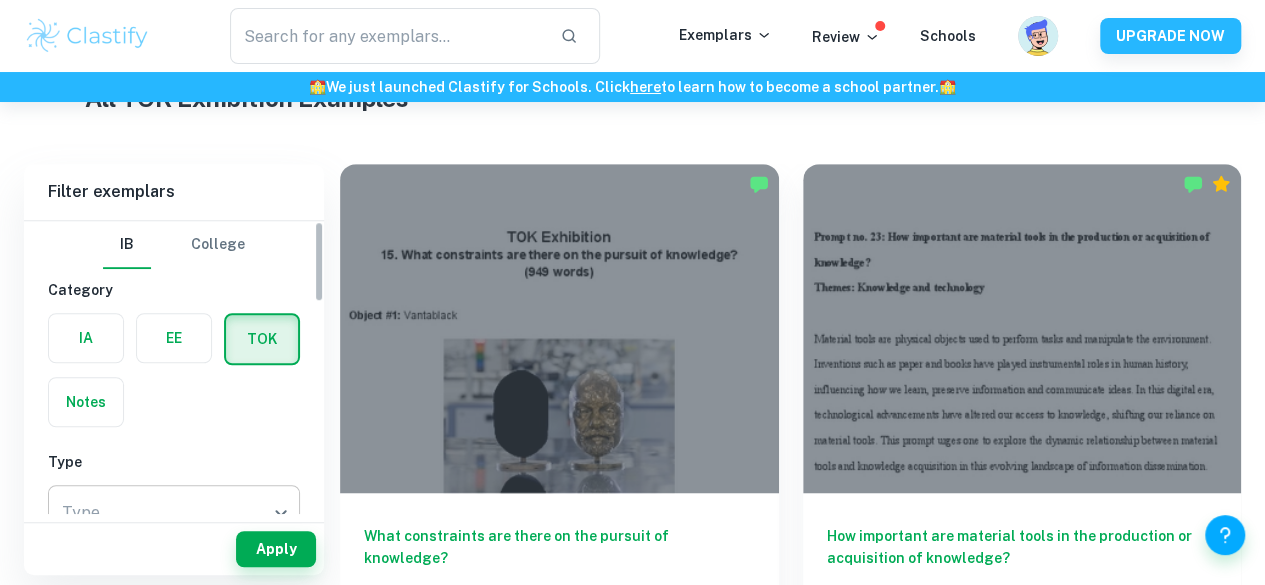 click on "We value your privacy We use cookies to enhance your browsing experience, serve personalised ads or content, and analyse our traffic. By clicking "Accept All", you consent to our use of cookies.   Cookie Policy Customise   Reject All   Accept All   Customise Consent Preferences   We use cookies to help you navigate efficiently and perform certain functions. You will find detailed information about all cookies under each consent category below. The cookies that are categorised as "Necessary" are stored on your browser as they are essential for enabling the basic functionalities of the site. ...  Show more For more information on how Google's third-party cookies operate and handle your data, see:   Google Privacy Policy Necessary Always Active Necessary cookies are required to enable the basic features of this site, such as providing secure log-in or adjusting your consent preferences. These cookies do not store any personally identifiable data. Functional Analytics Performance Advertisement Uncategorised" at bounding box center (632, -116) 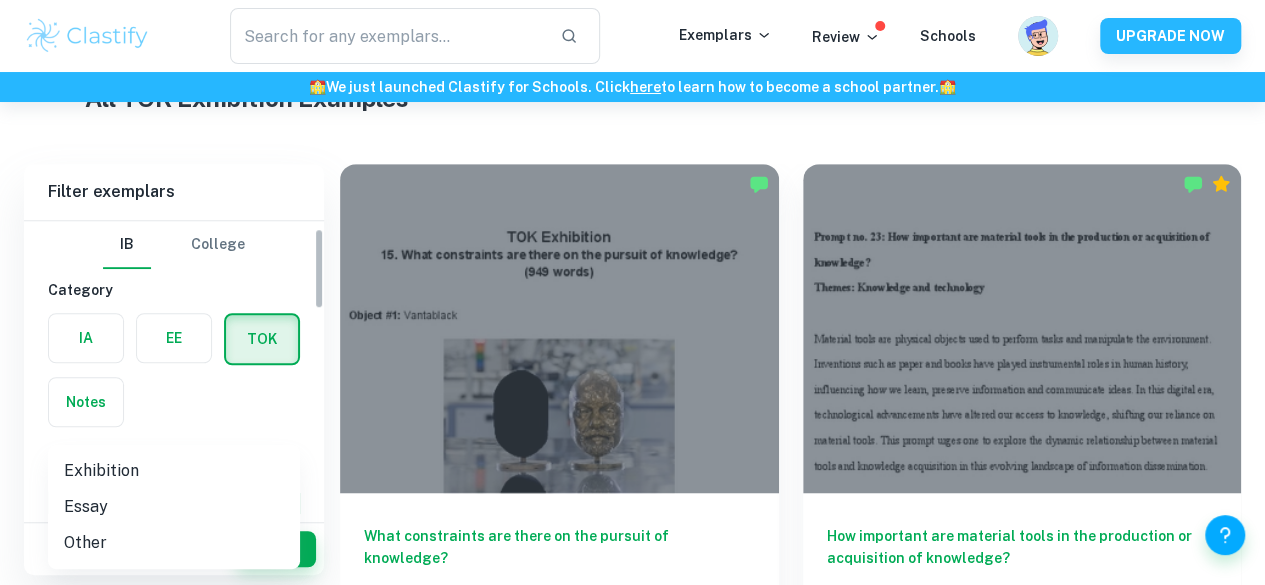 scroll, scrollTop: 25, scrollLeft: 0, axis: vertical 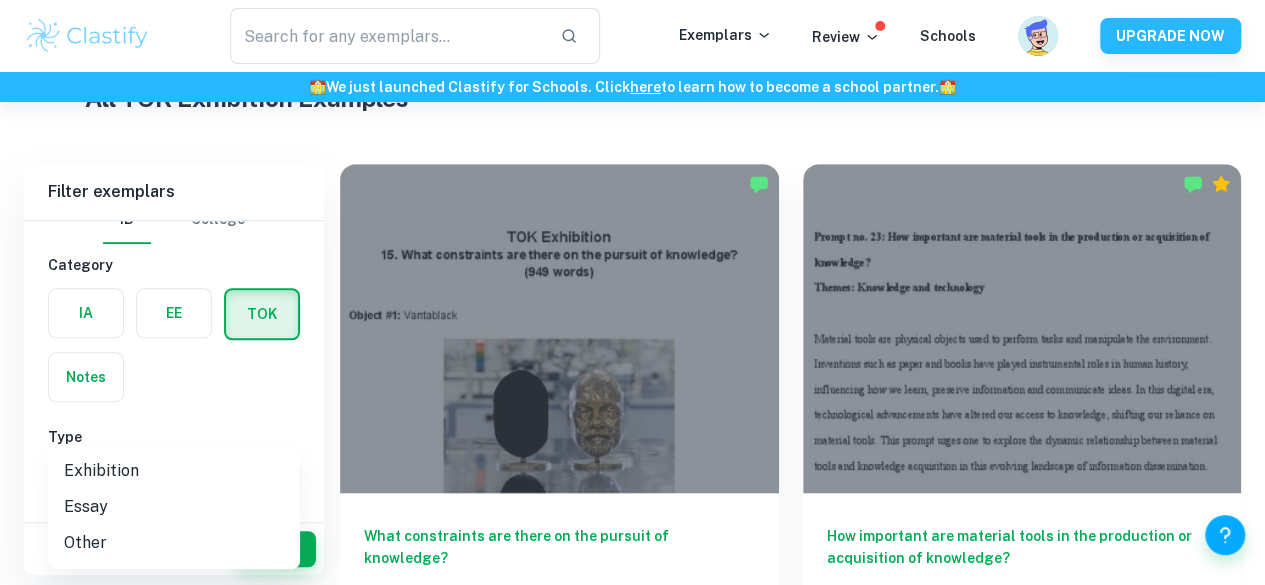 click on "Essay" at bounding box center [174, 507] 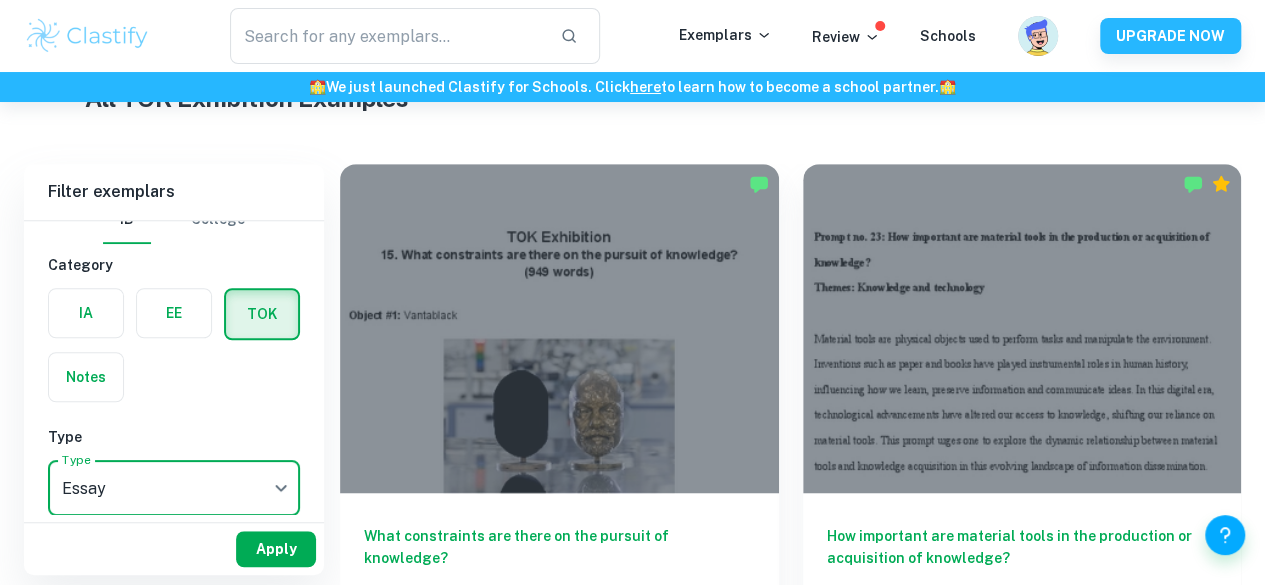click on "Apply" at bounding box center (276, 549) 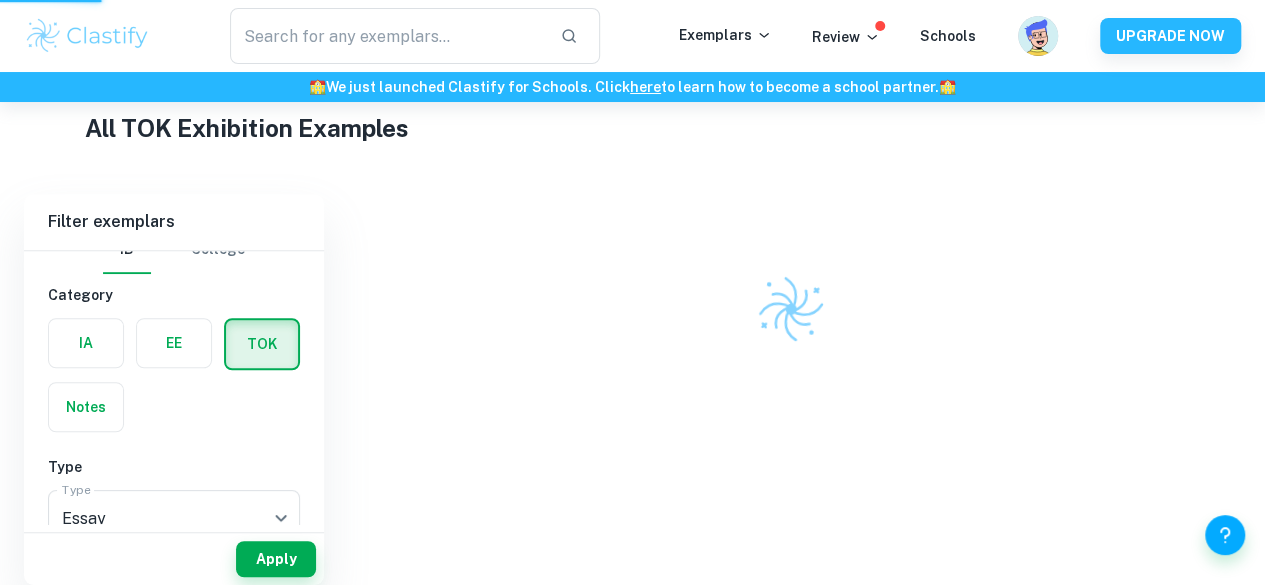 scroll, scrollTop: 0, scrollLeft: 0, axis: both 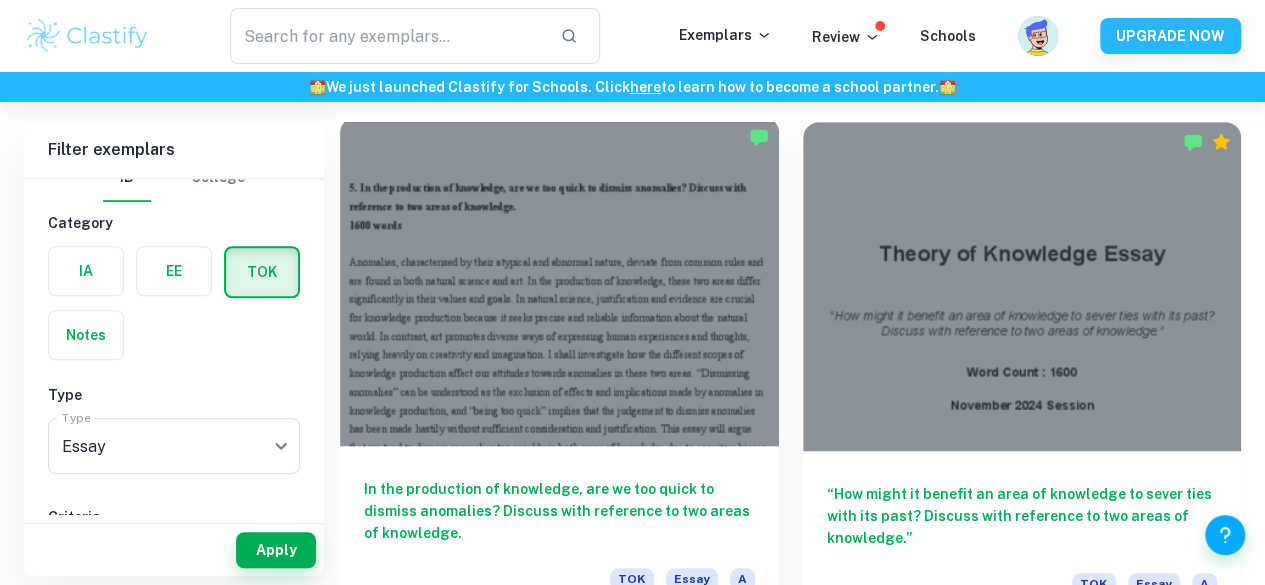 click on "In the production of knowledge, are we too quick to dismiss anomalies? Discuss with reference to two areas of knowledge." at bounding box center [559, 511] 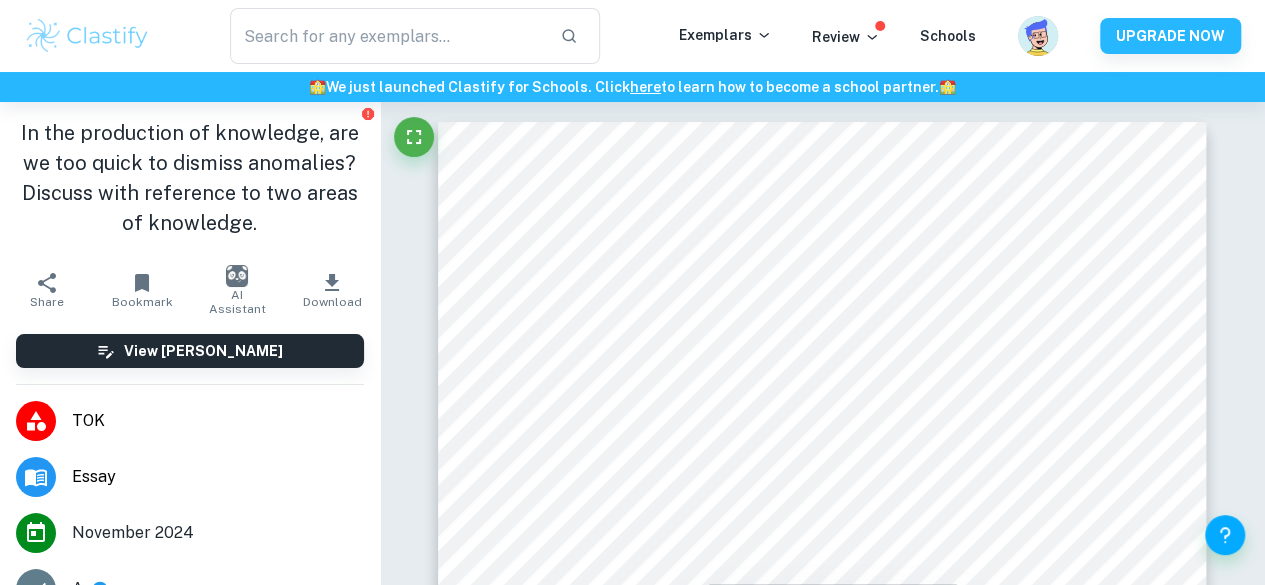 scroll, scrollTop: 552, scrollLeft: 0, axis: vertical 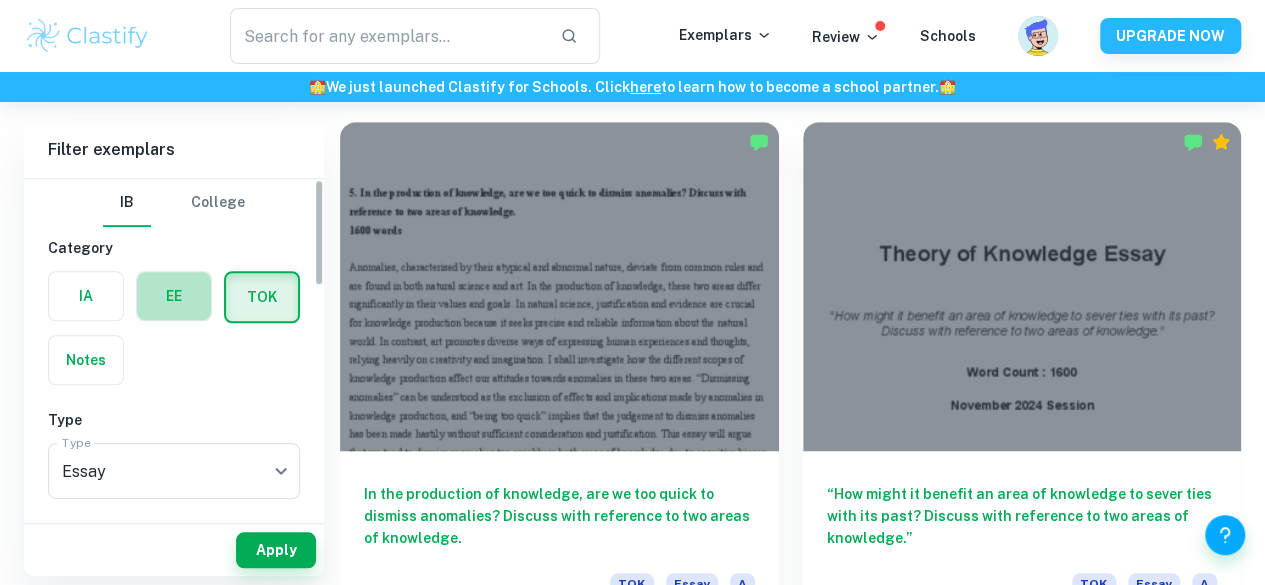 click at bounding box center [174, 296] 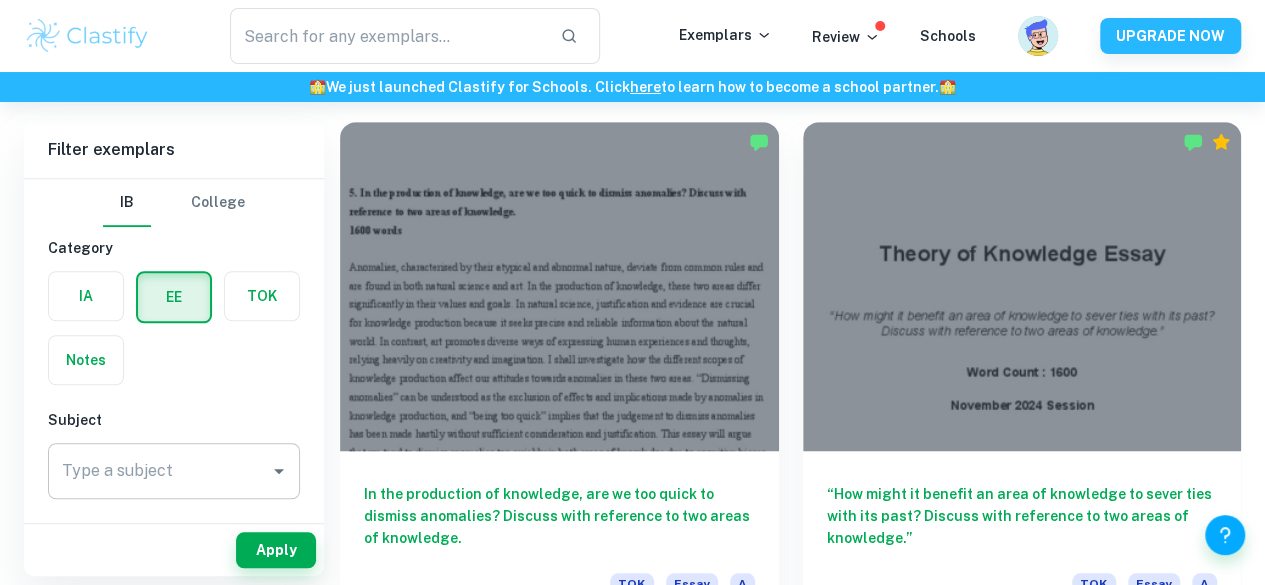 click on "Type a subject" at bounding box center [159, 471] 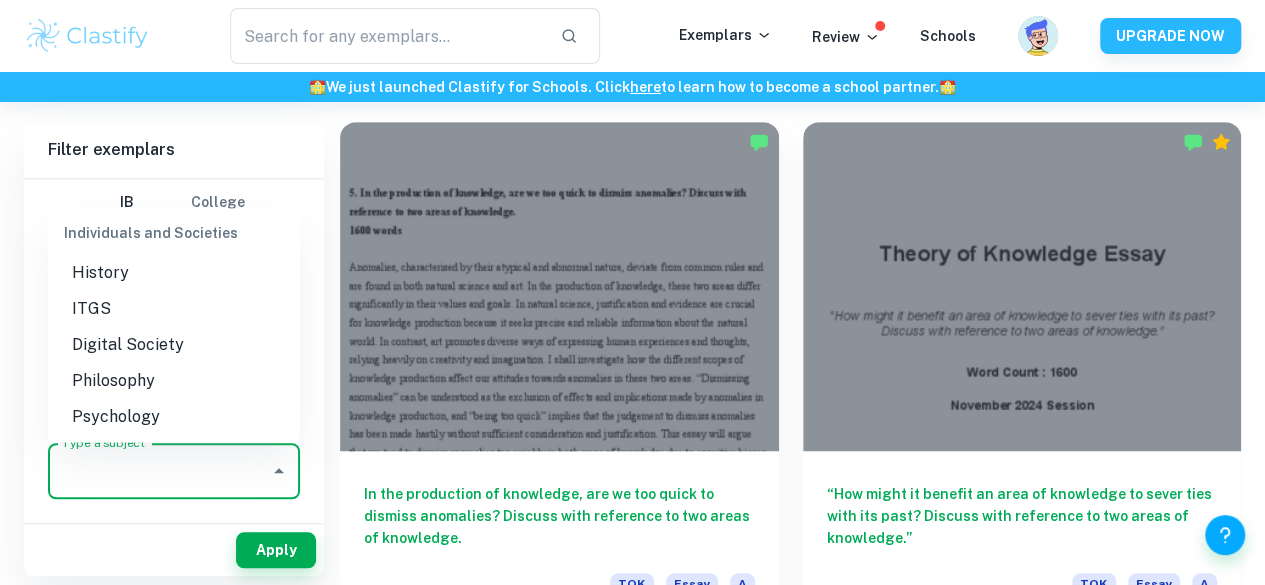 scroll, scrollTop: 1975, scrollLeft: 0, axis: vertical 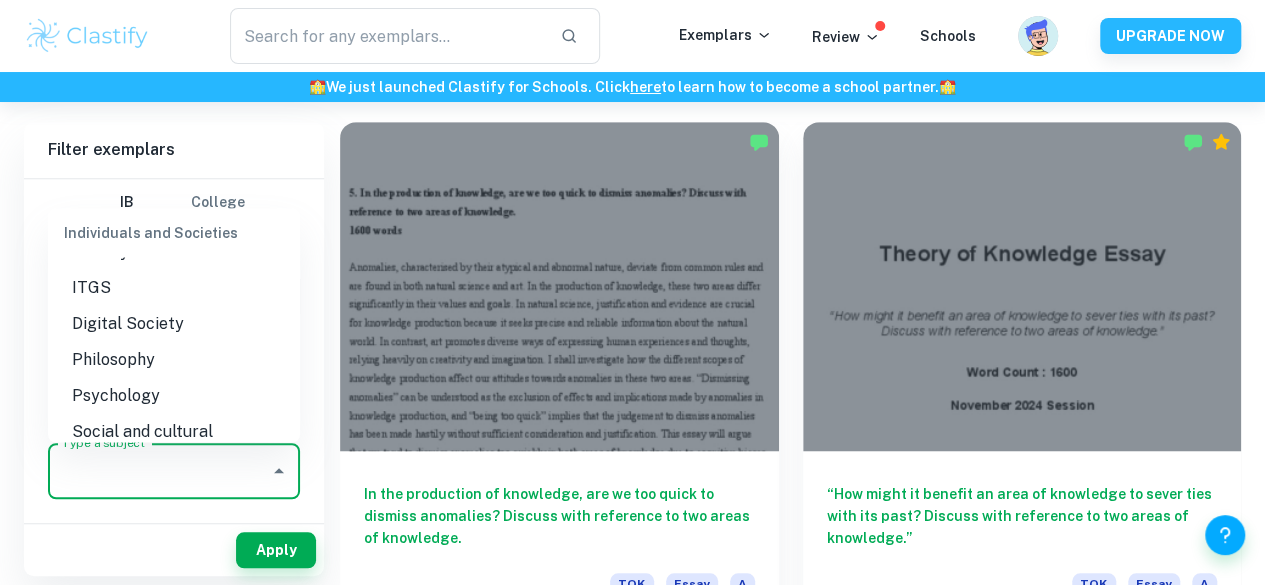 click on "Philosophy" at bounding box center (174, 359) 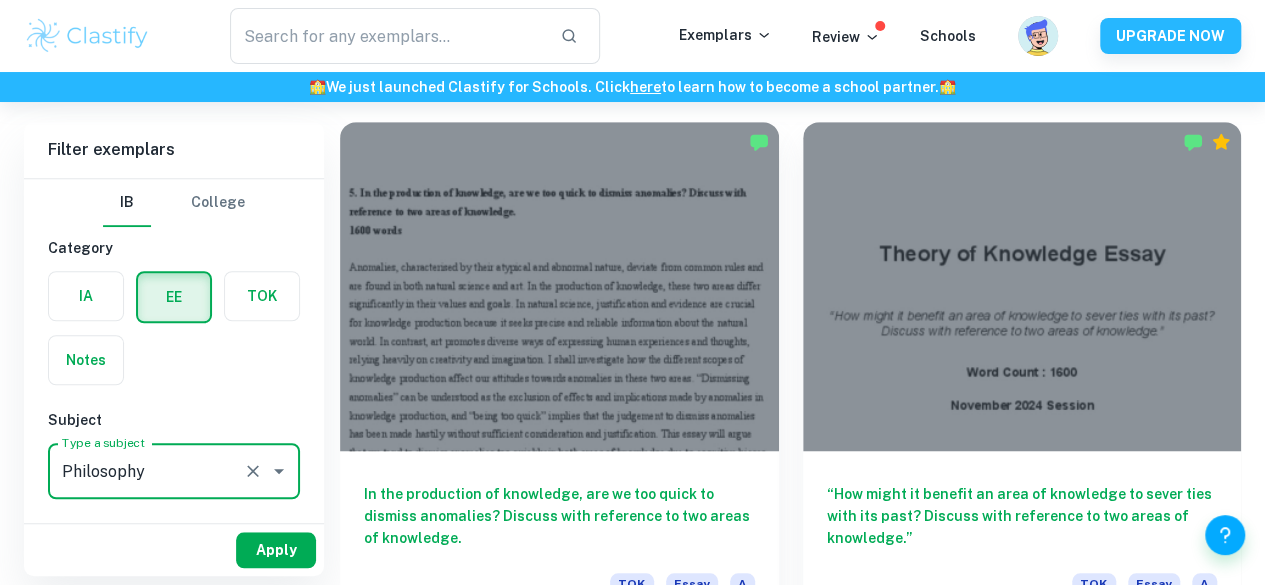 click on "Apply" at bounding box center (276, 550) 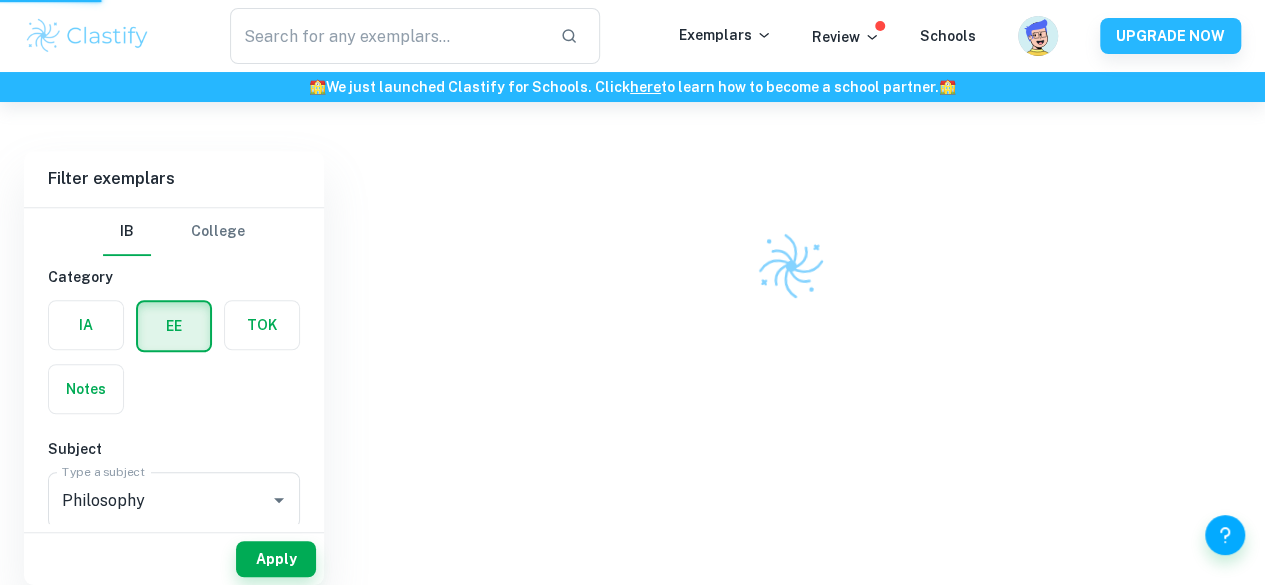 scroll, scrollTop: 512, scrollLeft: 0, axis: vertical 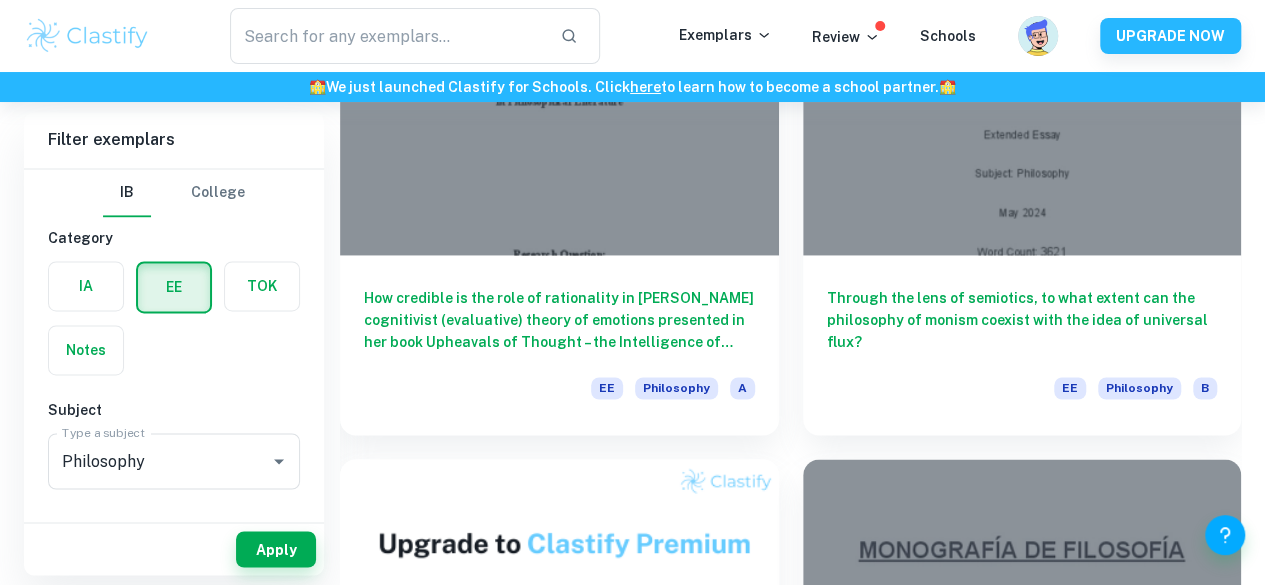 click on "Should we consider animals as creatures having moral status?" at bounding box center (1022, 1913) 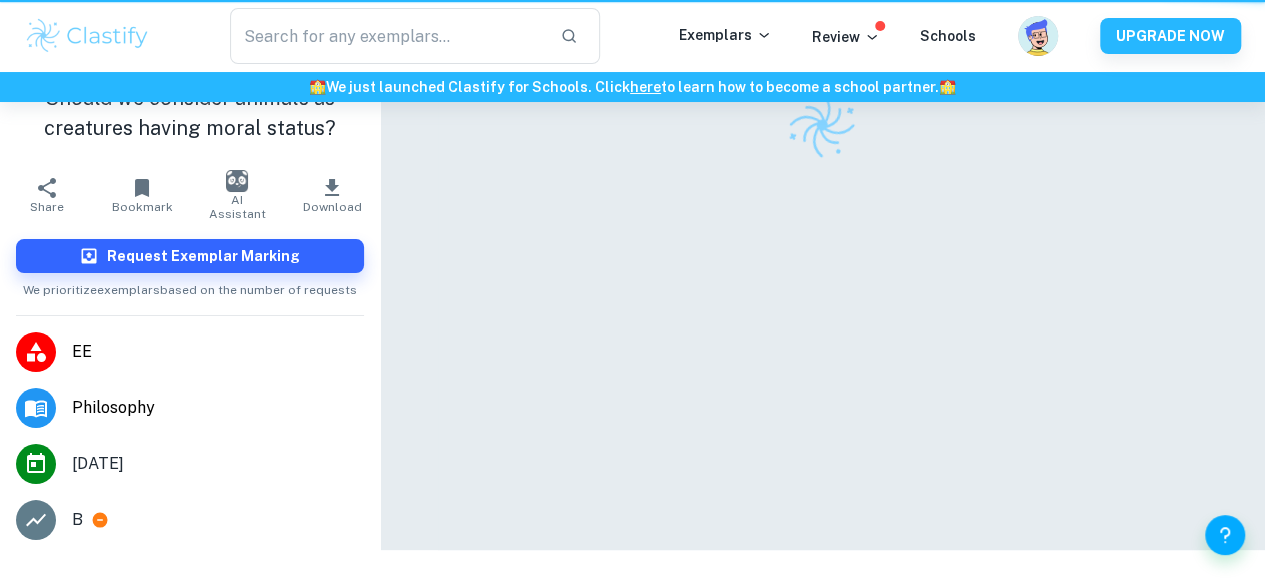 scroll, scrollTop: 0, scrollLeft: 0, axis: both 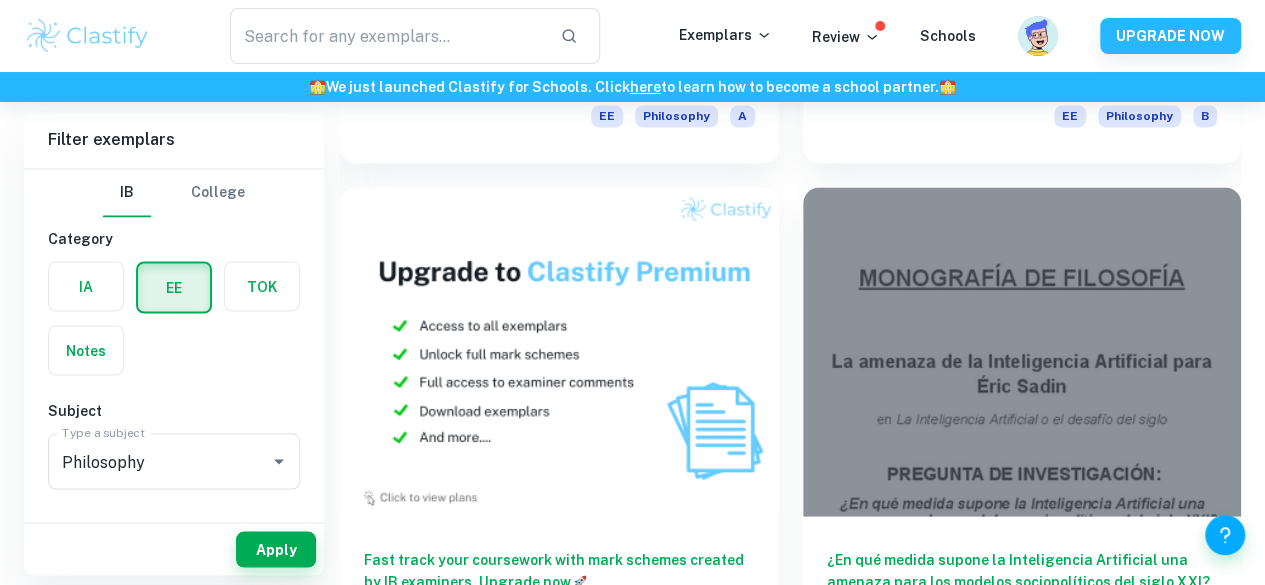 click on "What factor is the main influence on a person's choice to have a  disability-selective abortion?" at bounding box center (1022, 1108) 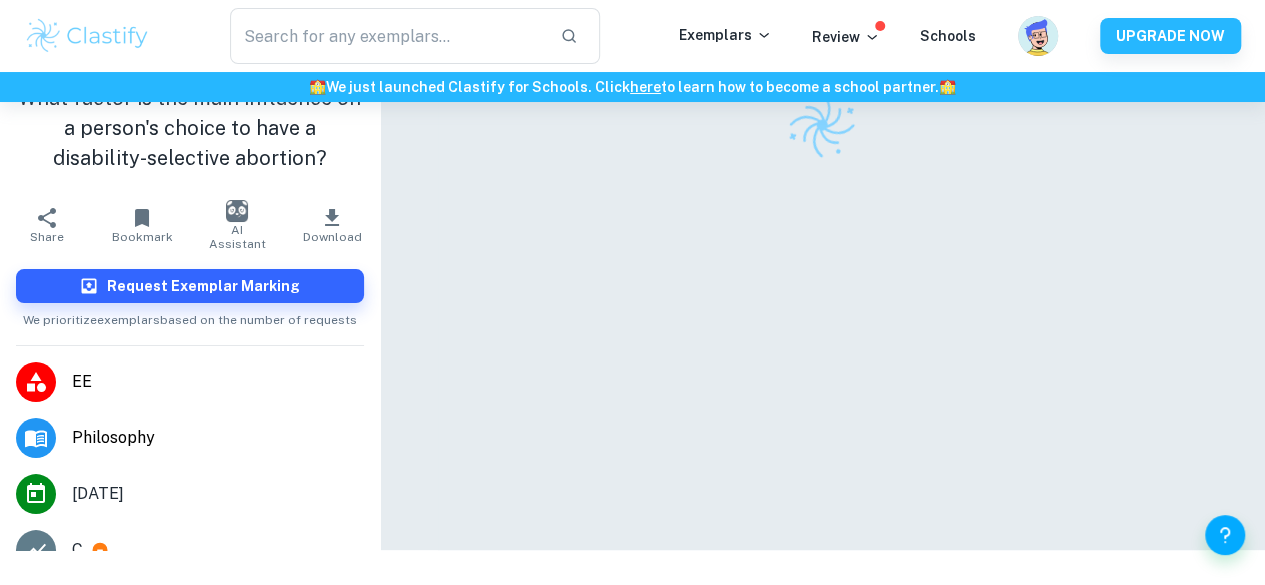 scroll, scrollTop: 0, scrollLeft: 0, axis: both 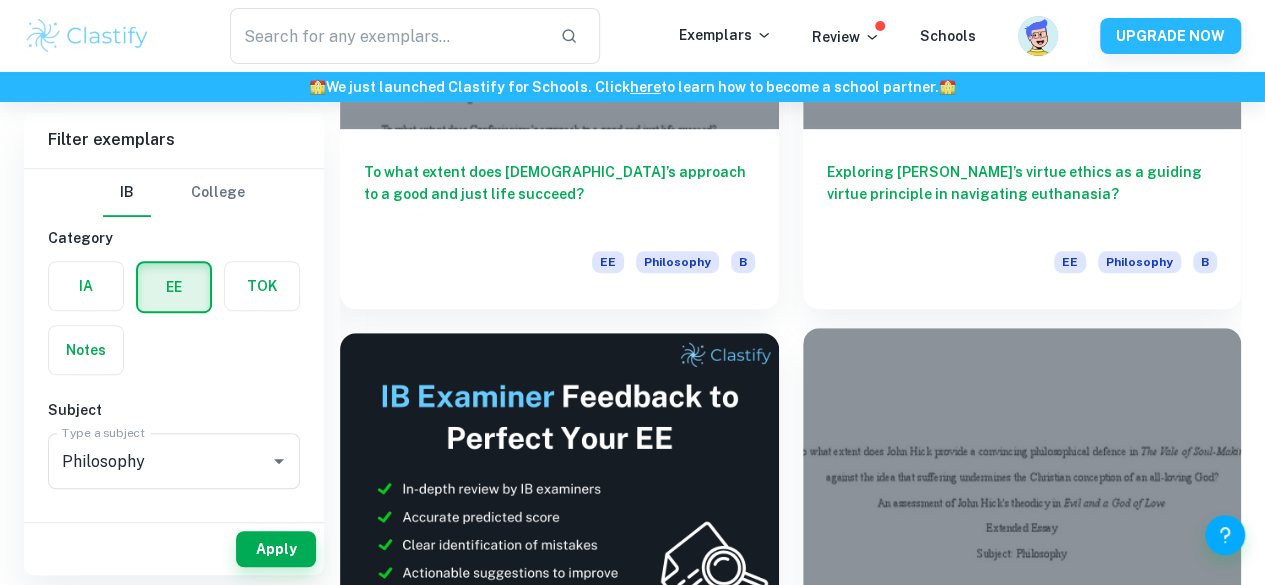 click on "To what extent does [PERSON_NAME] provide a convincing philosophical defence in The Vale of Soul-Making against the idea that suffering undermines the [DEMOGRAPHIC_DATA] conception of an all-loving [DEMOGRAPHIC_DATA]?" at bounding box center (1022, 722) 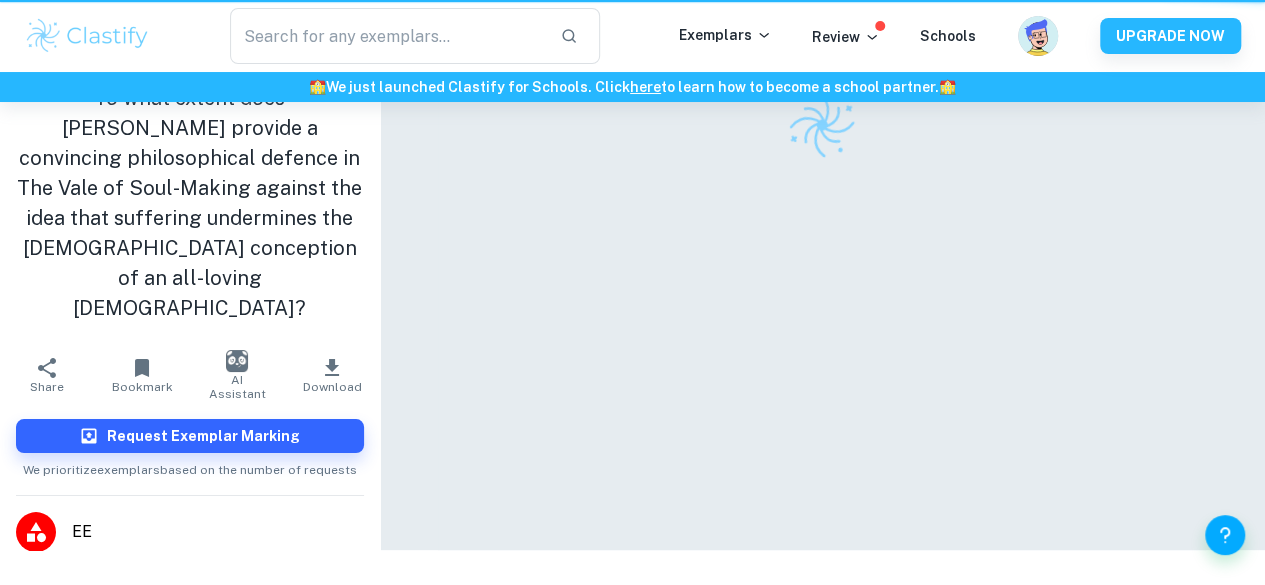 scroll, scrollTop: 0, scrollLeft: 0, axis: both 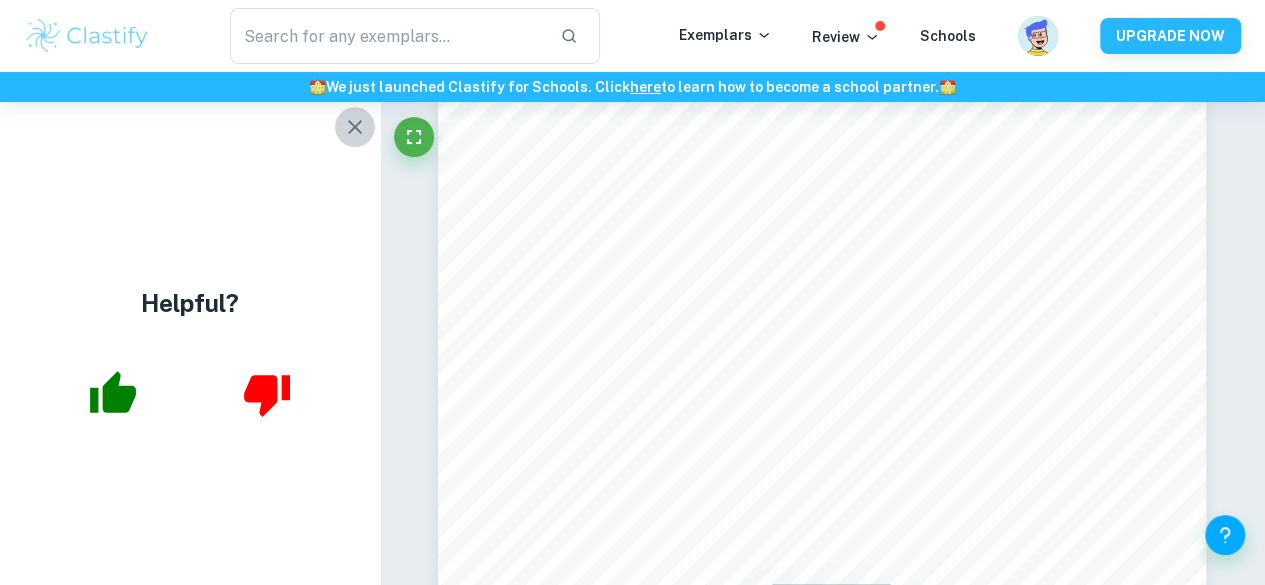click 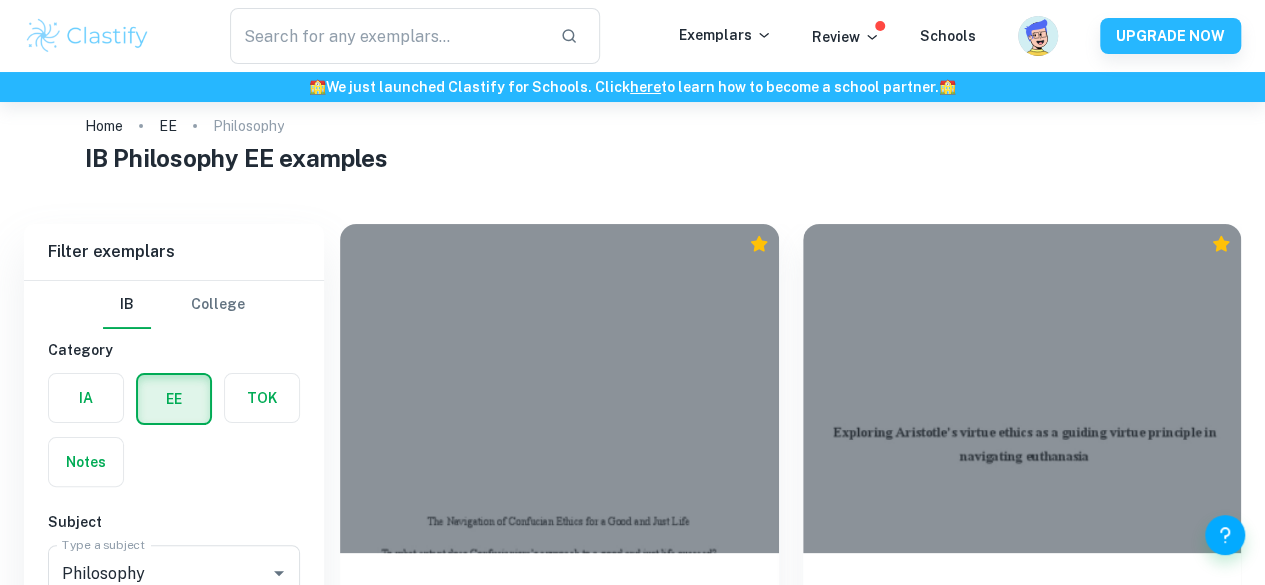 scroll, scrollTop: 454, scrollLeft: 0, axis: vertical 